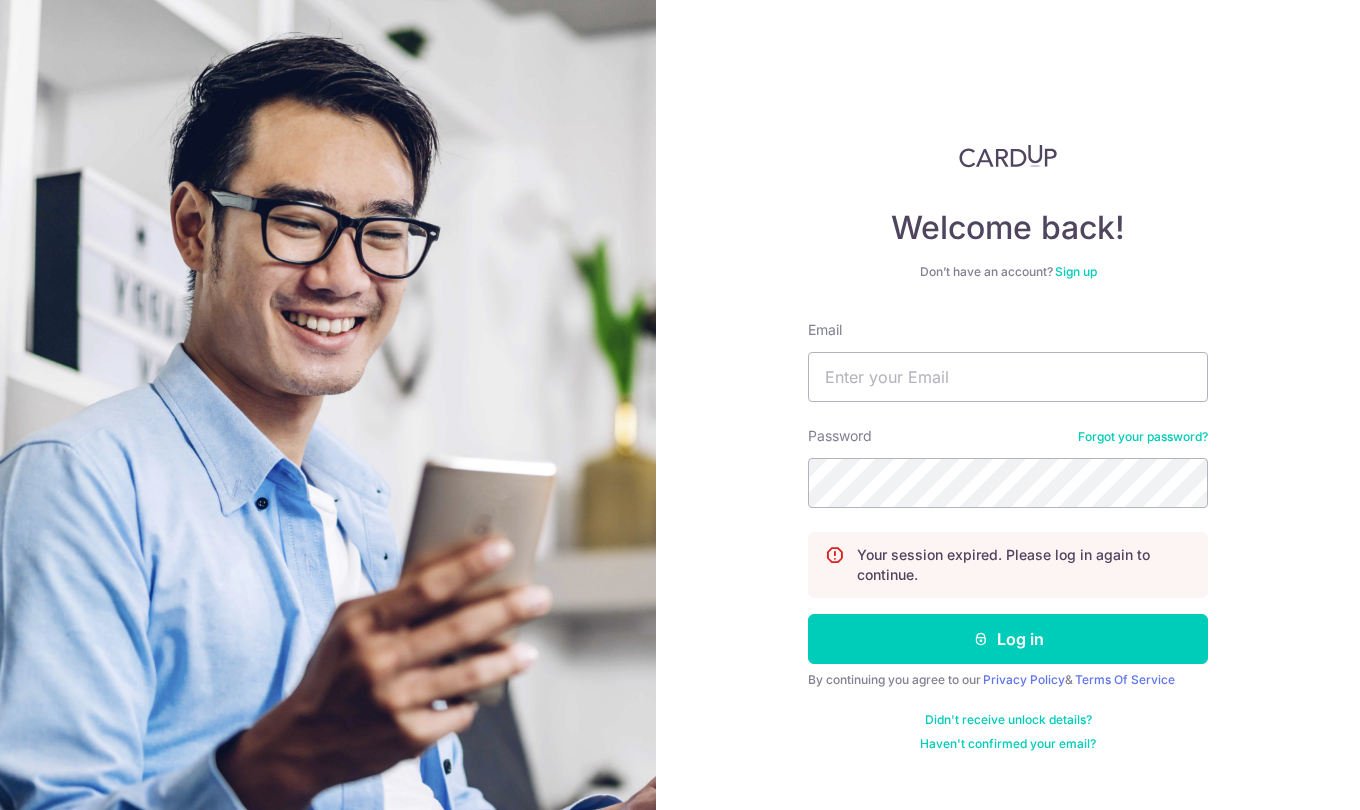 scroll, scrollTop: 0, scrollLeft: 0, axis: both 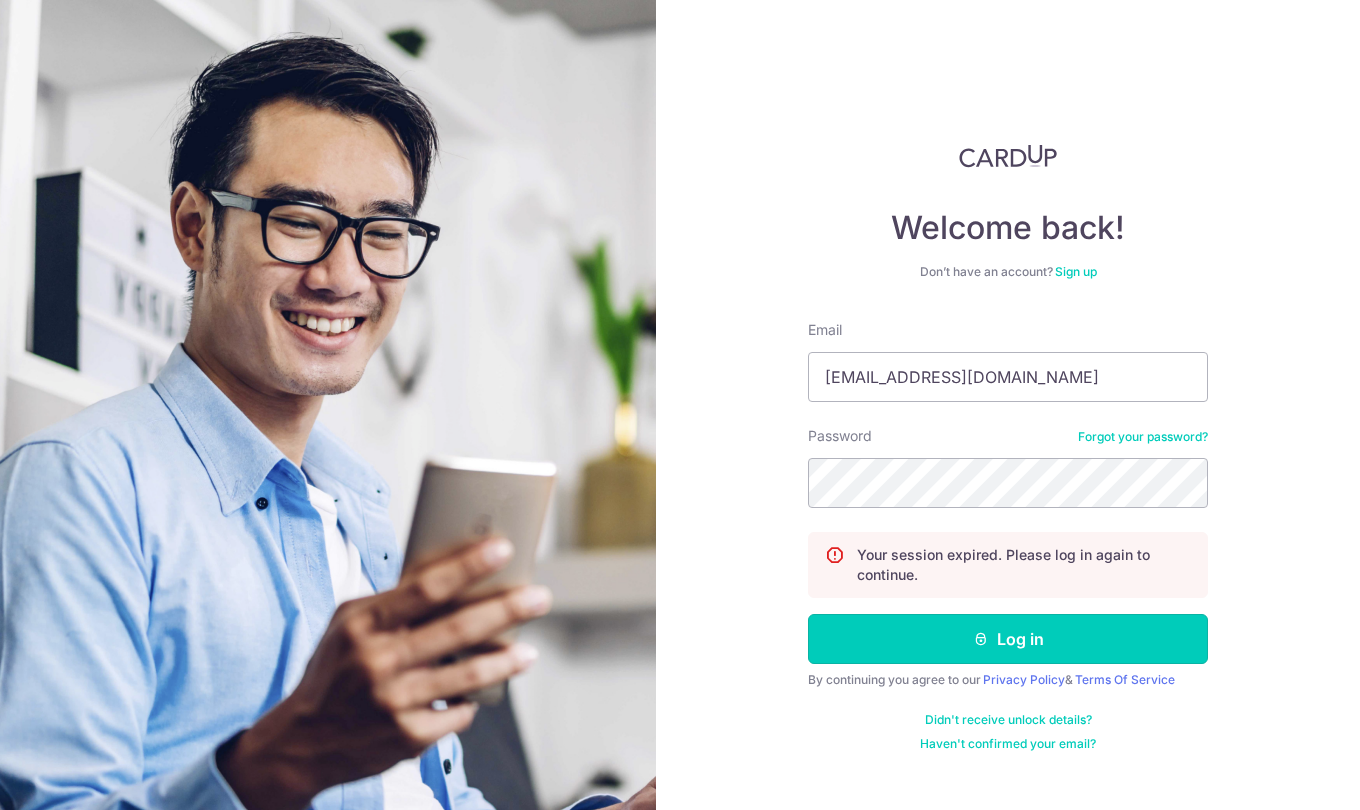 click on "Log in" at bounding box center [1008, 639] 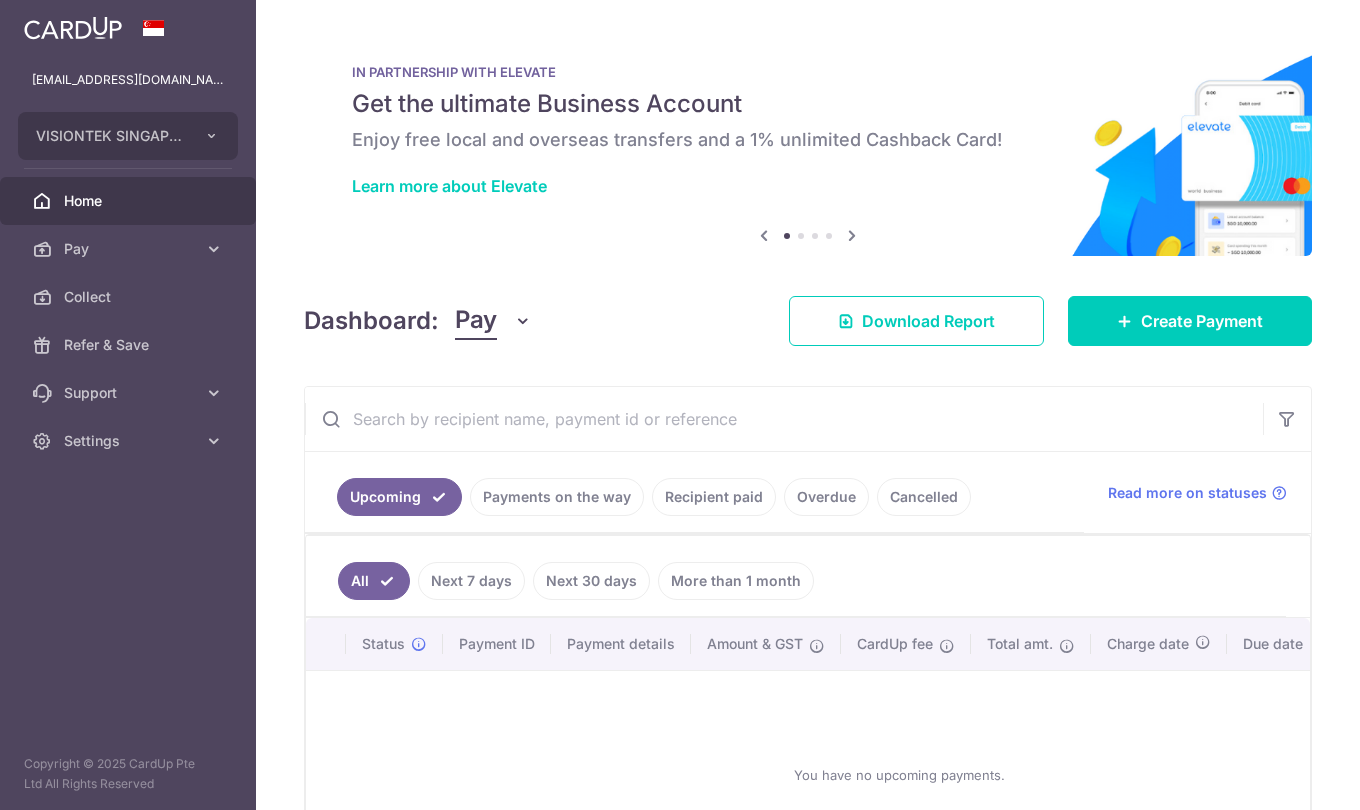 scroll, scrollTop: 0, scrollLeft: 0, axis: both 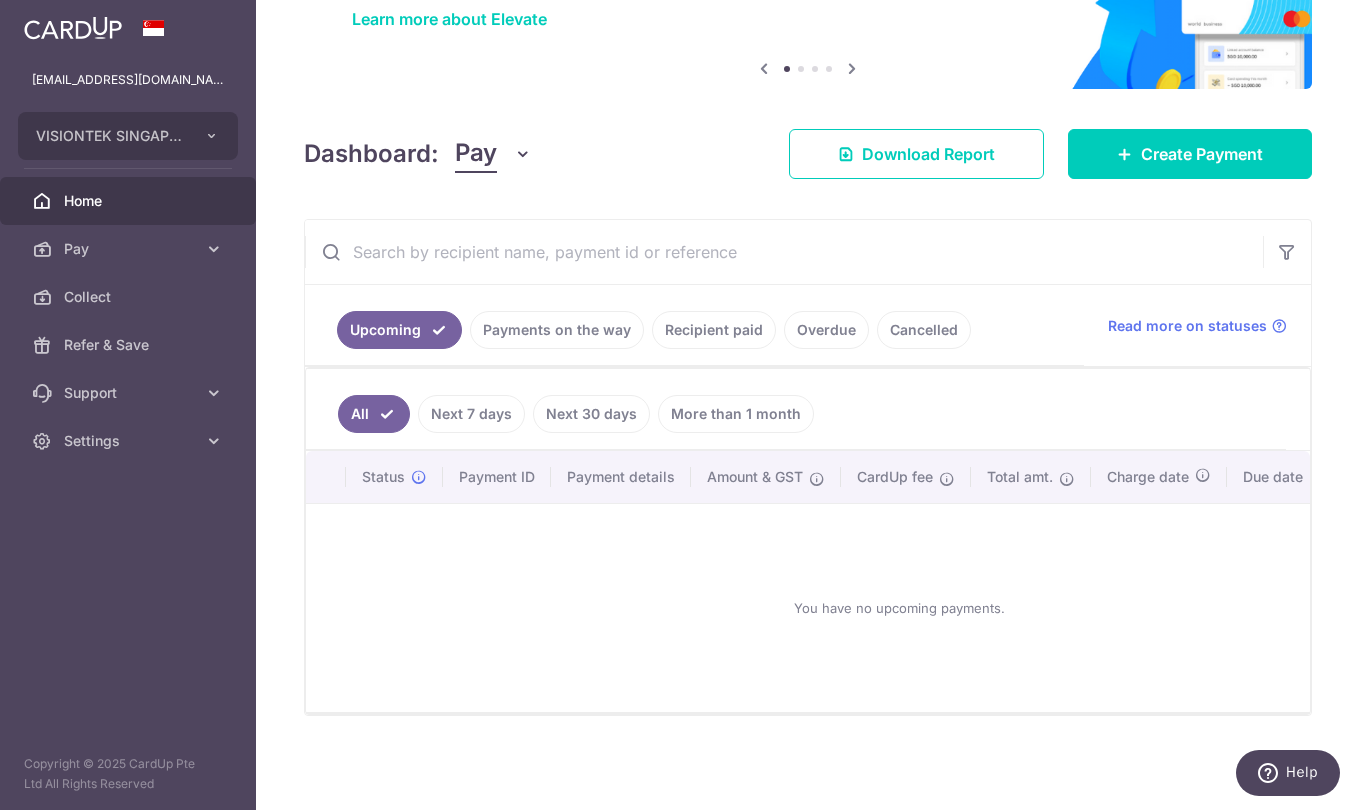 click on "Pay" at bounding box center [130, 249] 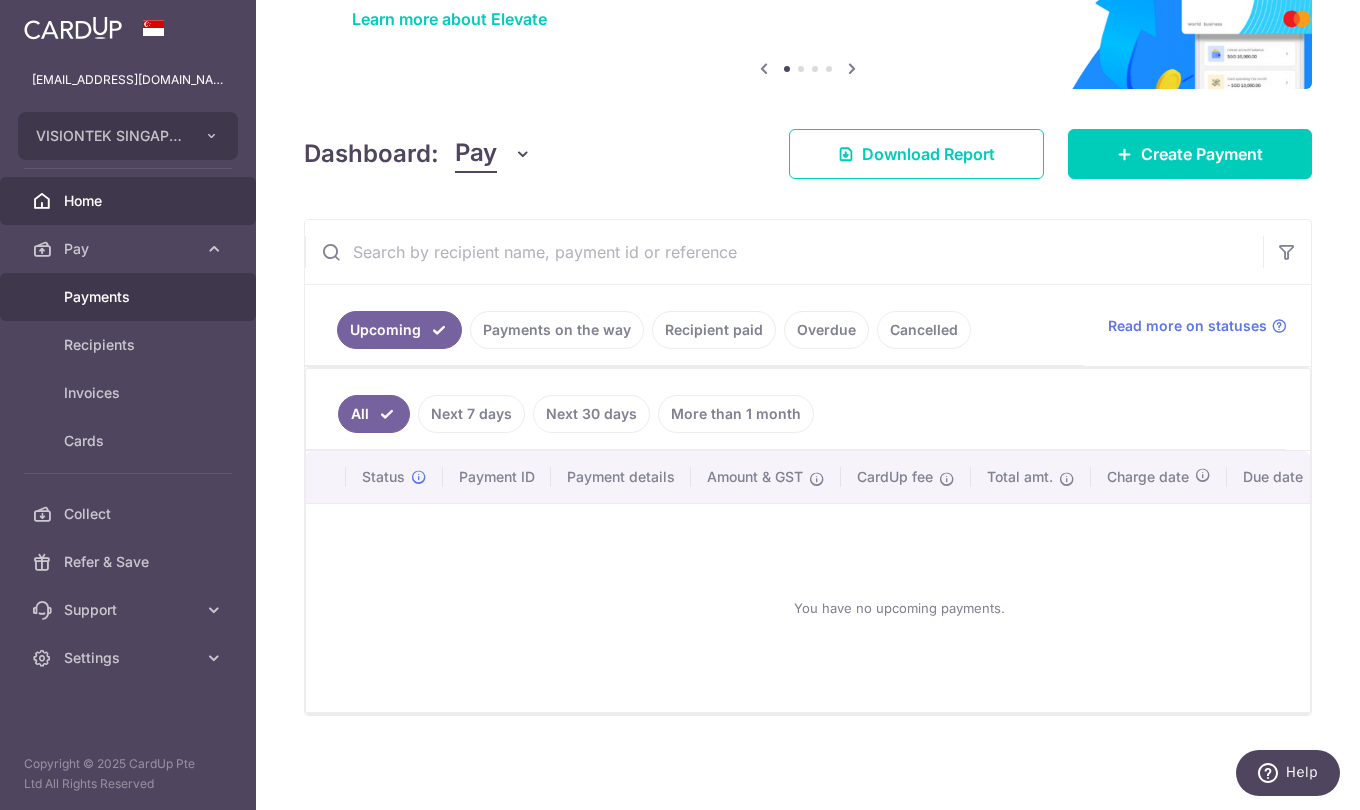 click on "Payments" at bounding box center (130, 297) 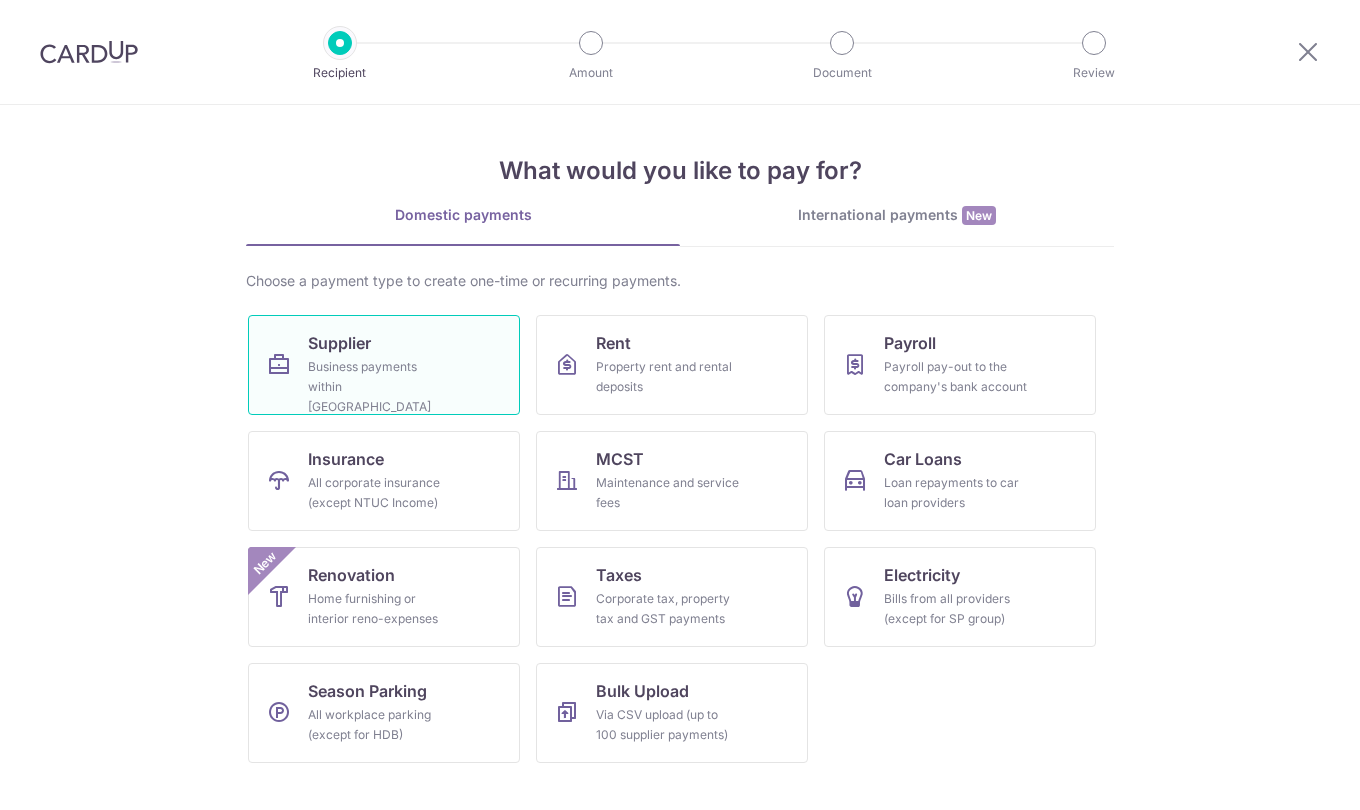 scroll, scrollTop: 0, scrollLeft: 0, axis: both 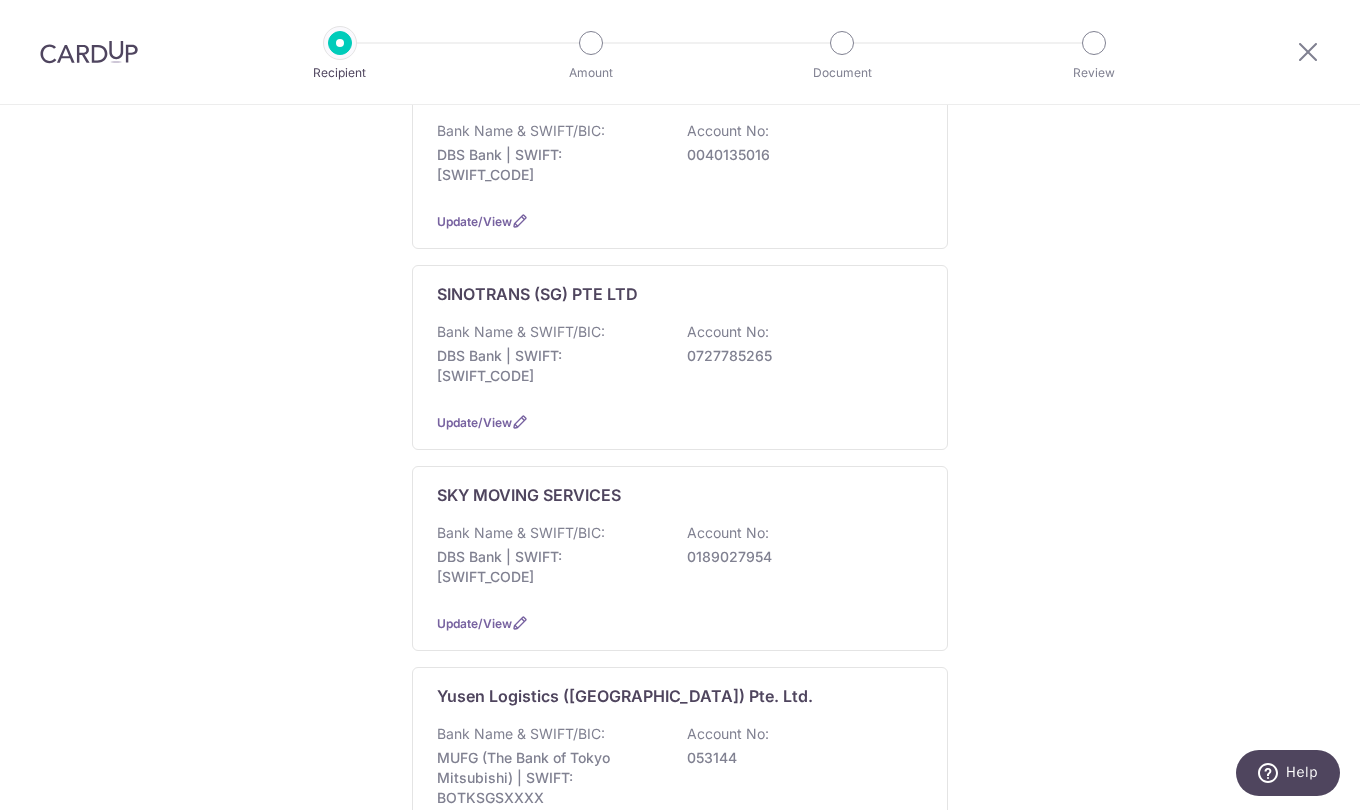 click on "SKY MOVING SERVICES" at bounding box center [529, 495] 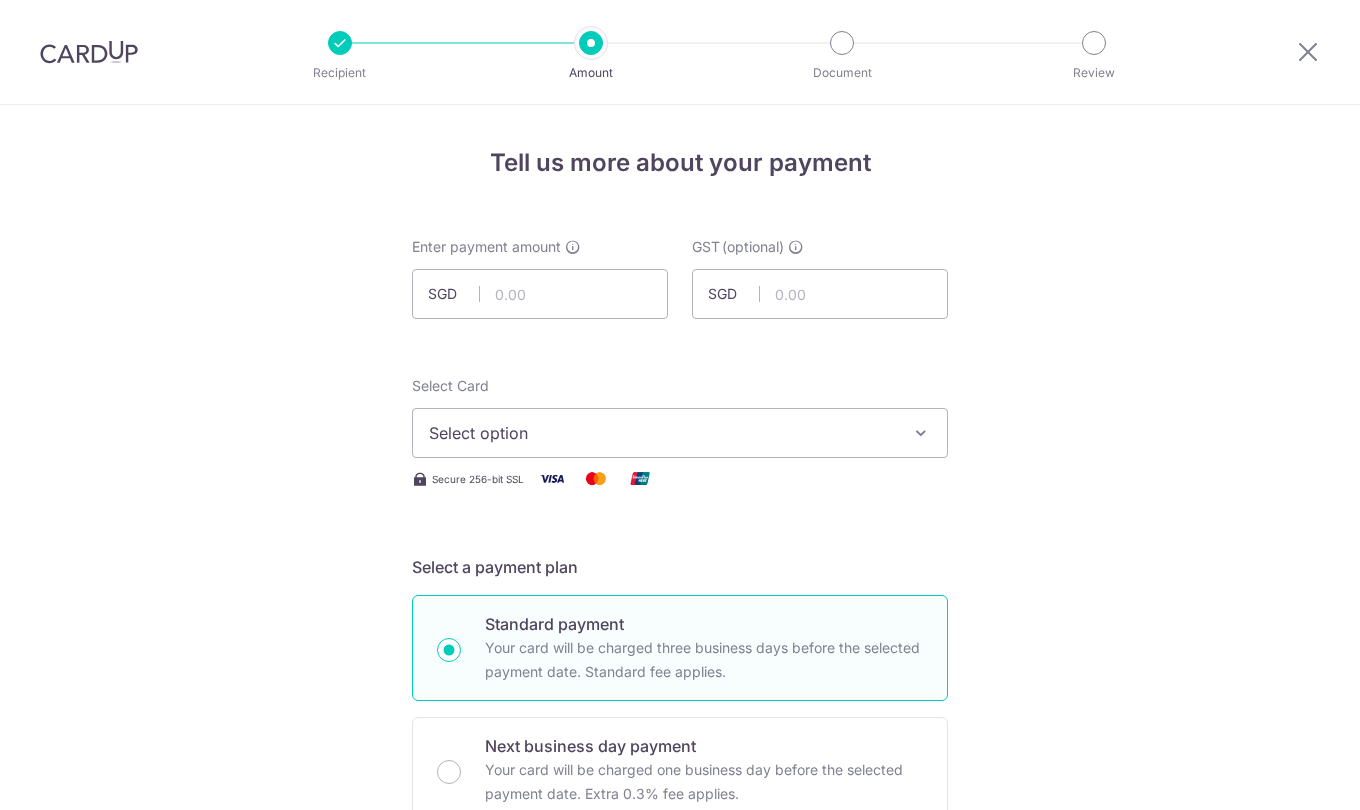 click at bounding box center [540, 294] 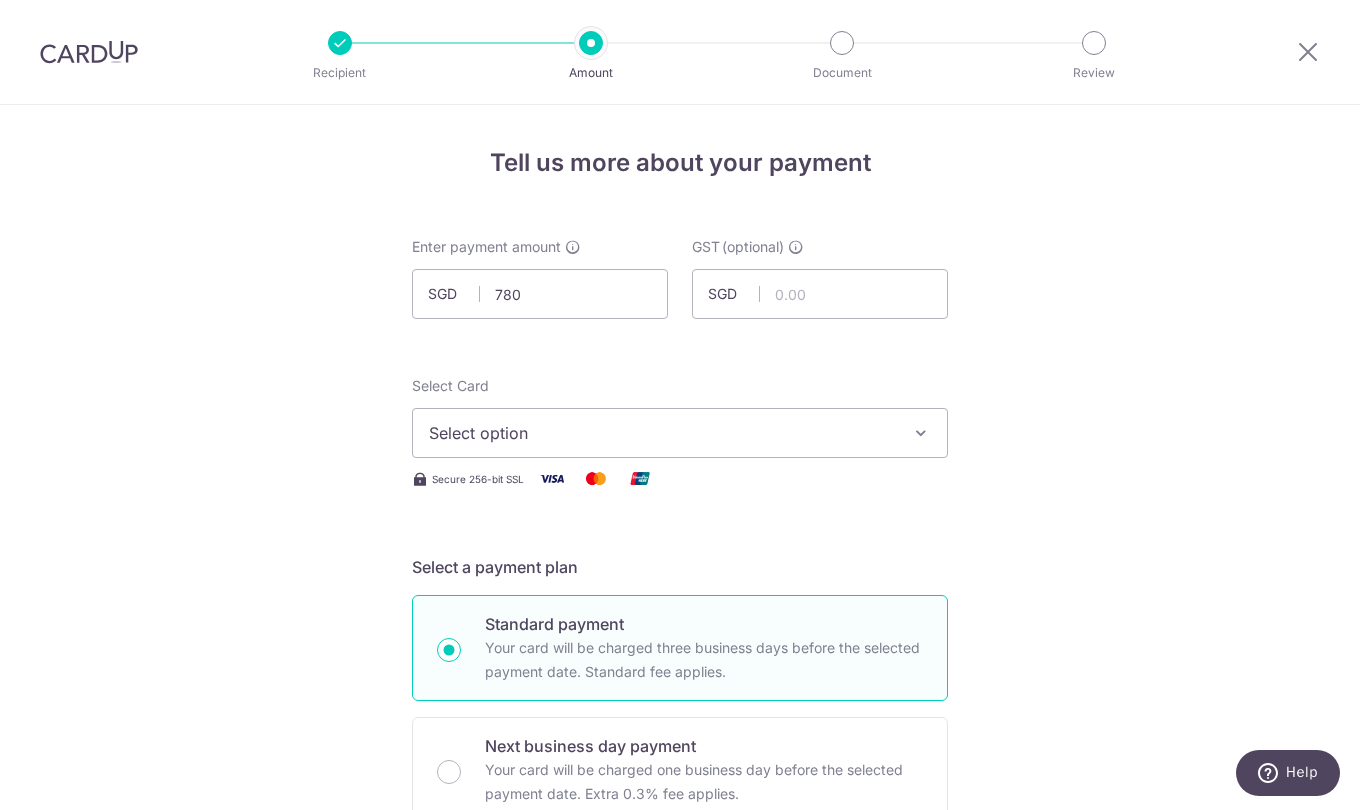 type on "780.00" 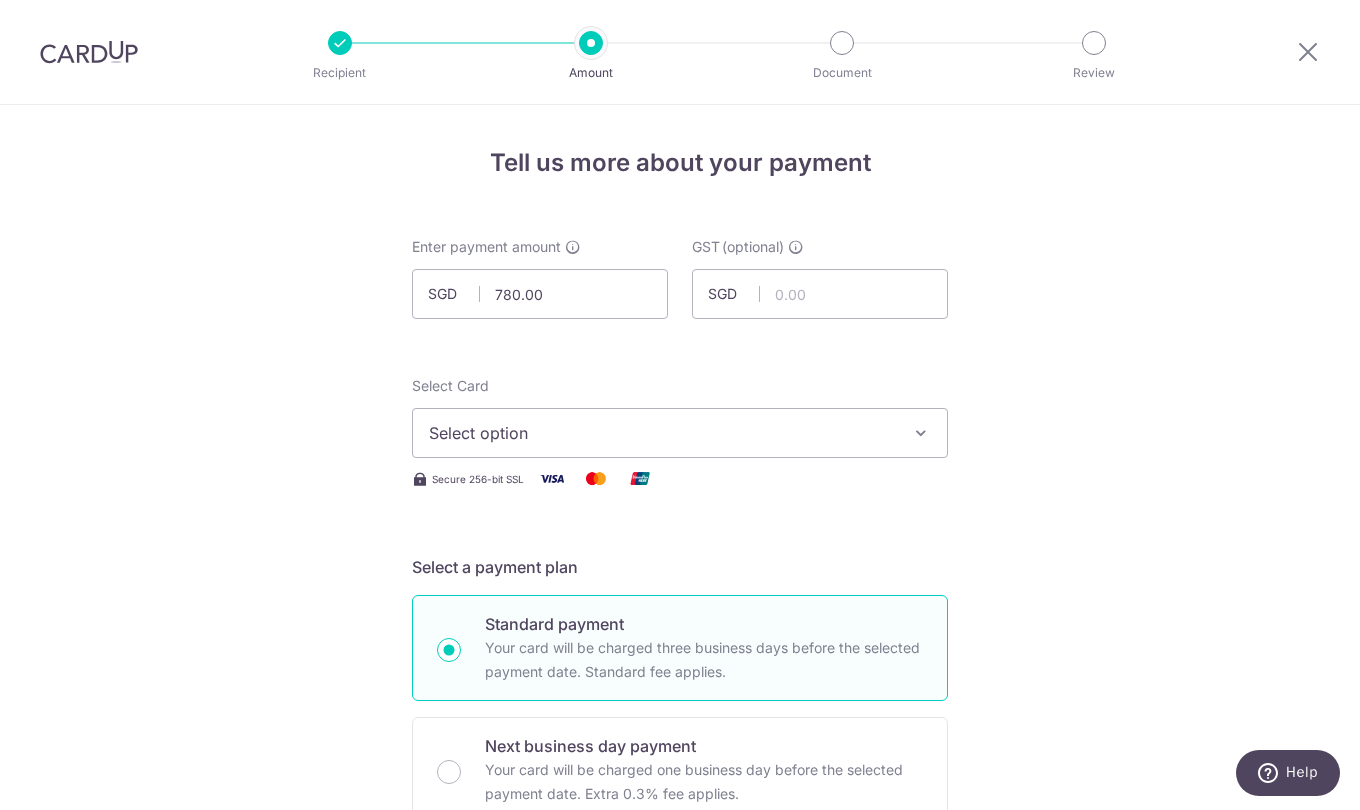 click on "Select option" at bounding box center [680, 433] 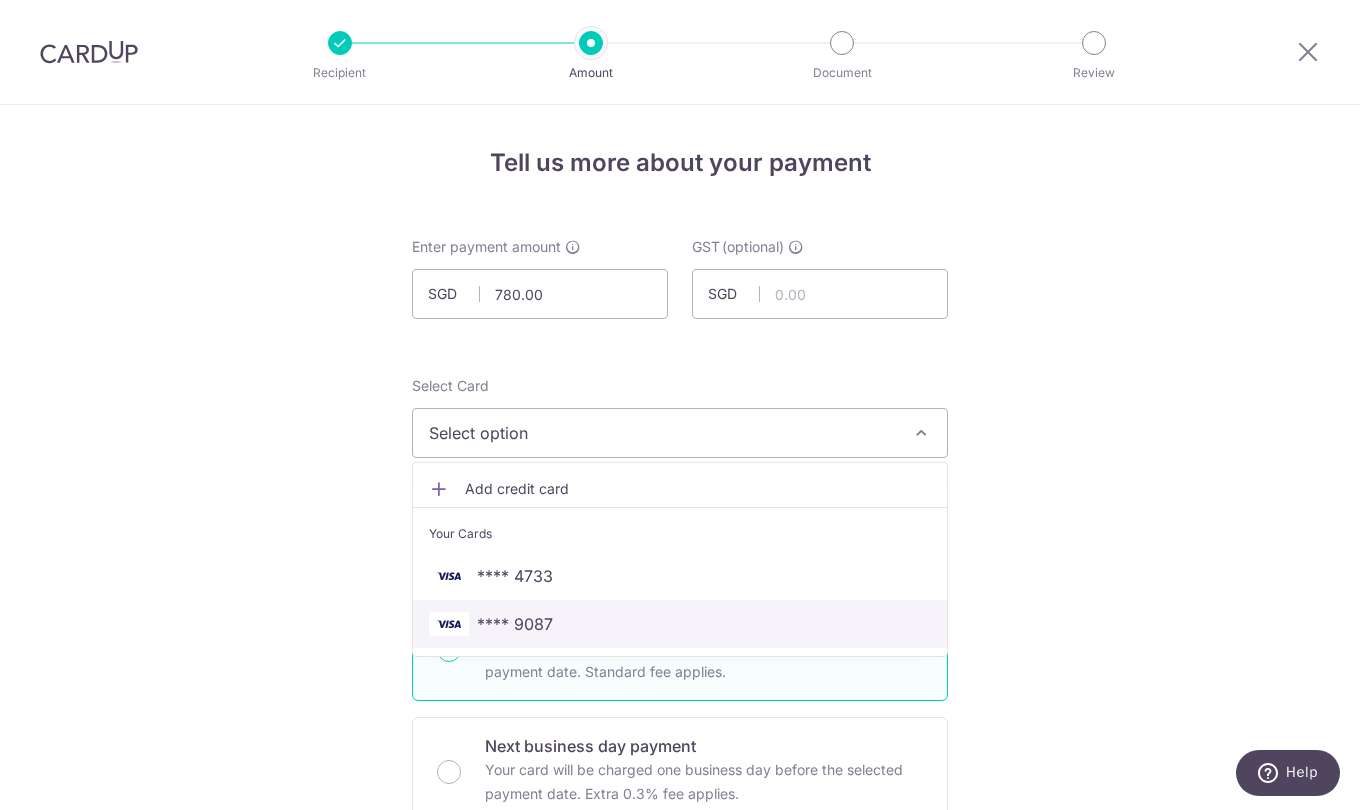 click on "**** 9087" at bounding box center [680, 624] 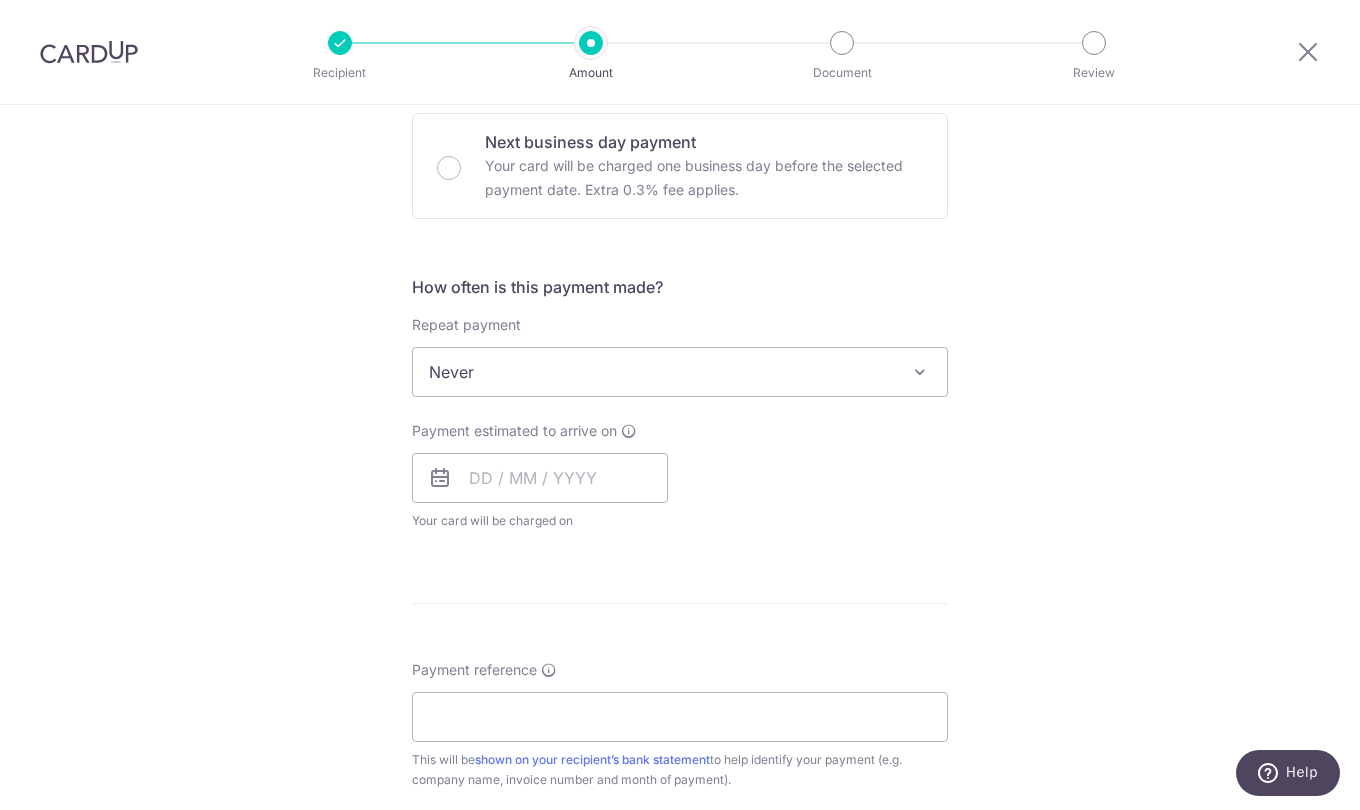 scroll, scrollTop: 700, scrollLeft: 0, axis: vertical 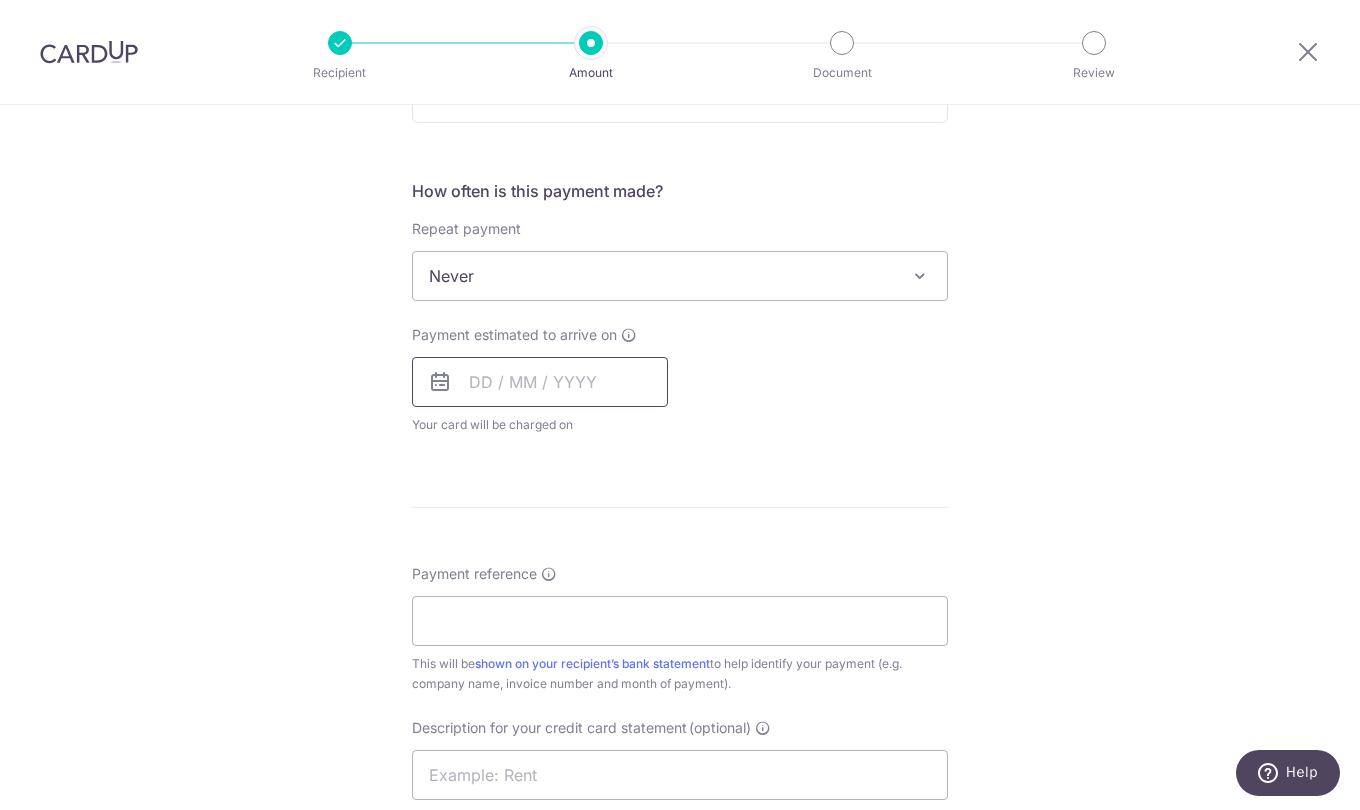 click at bounding box center [540, 382] 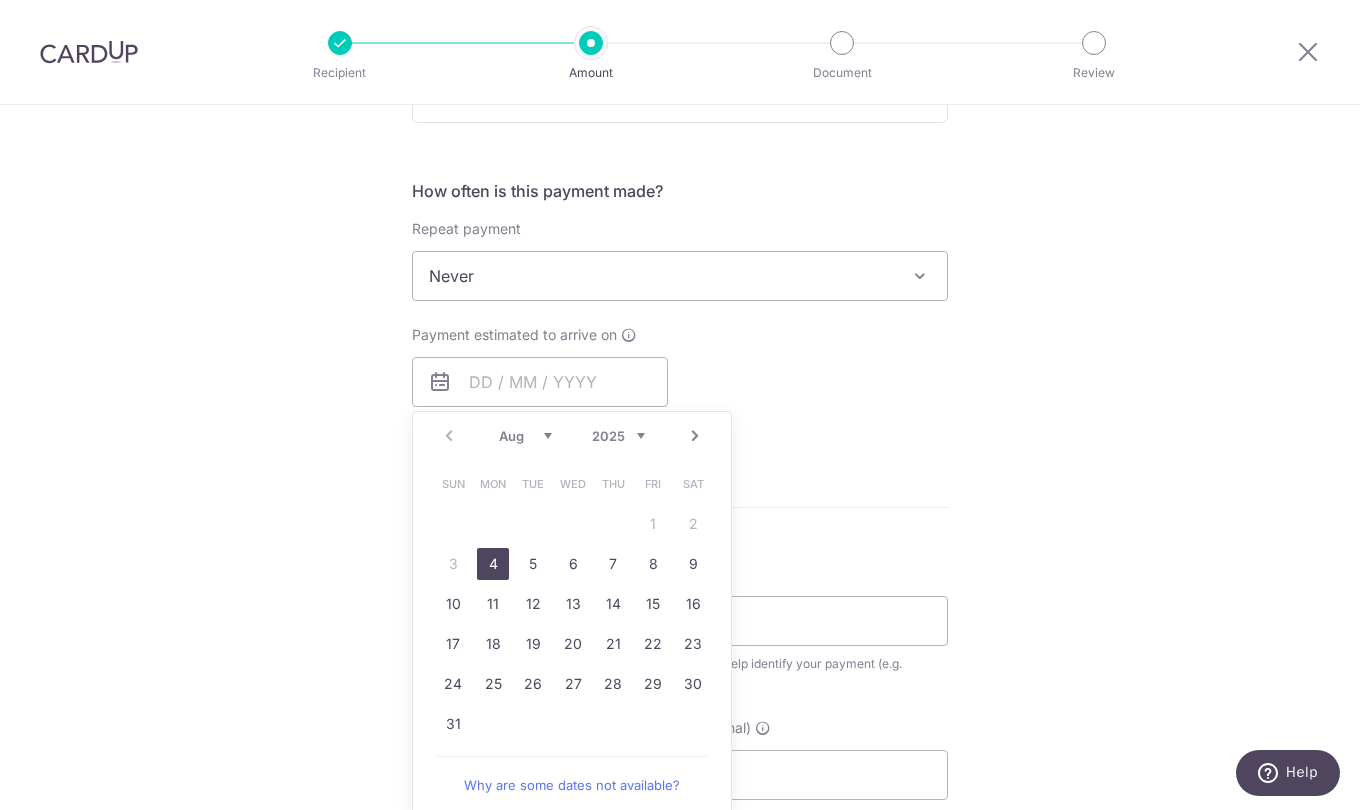 click on "4" at bounding box center (493, 564) 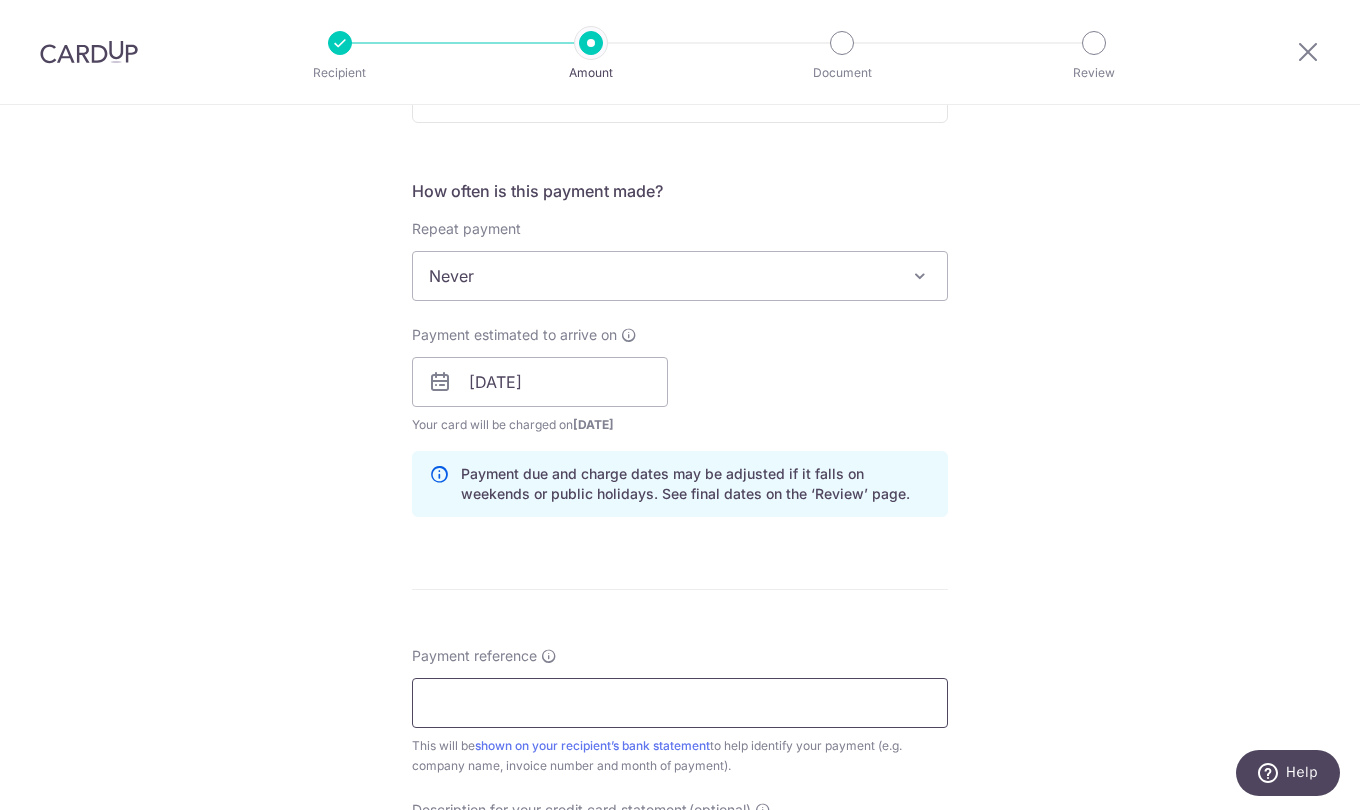 click on "Payment reference" at bounding box center (680, 703) 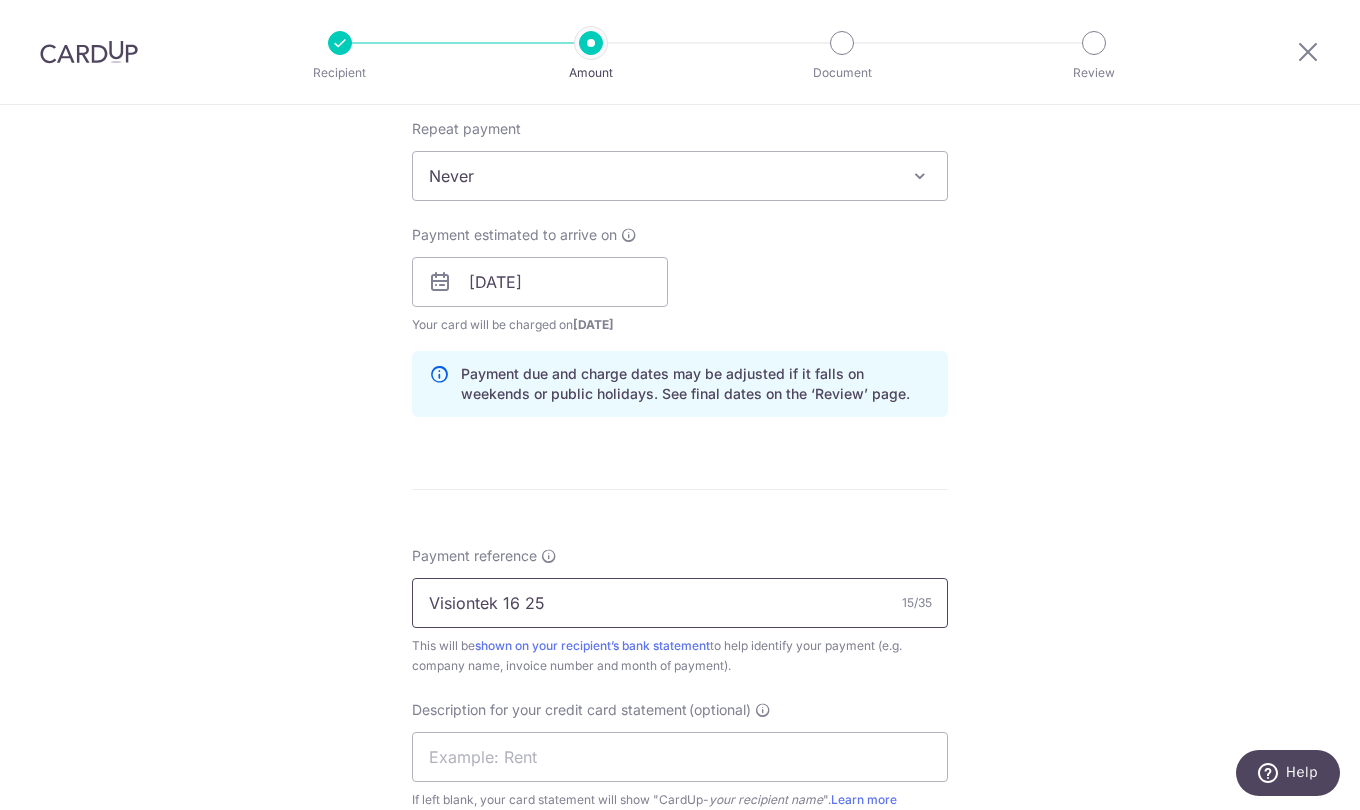 scroll, scrollTop: 1200, scrollLeft: 0, axis: vertical 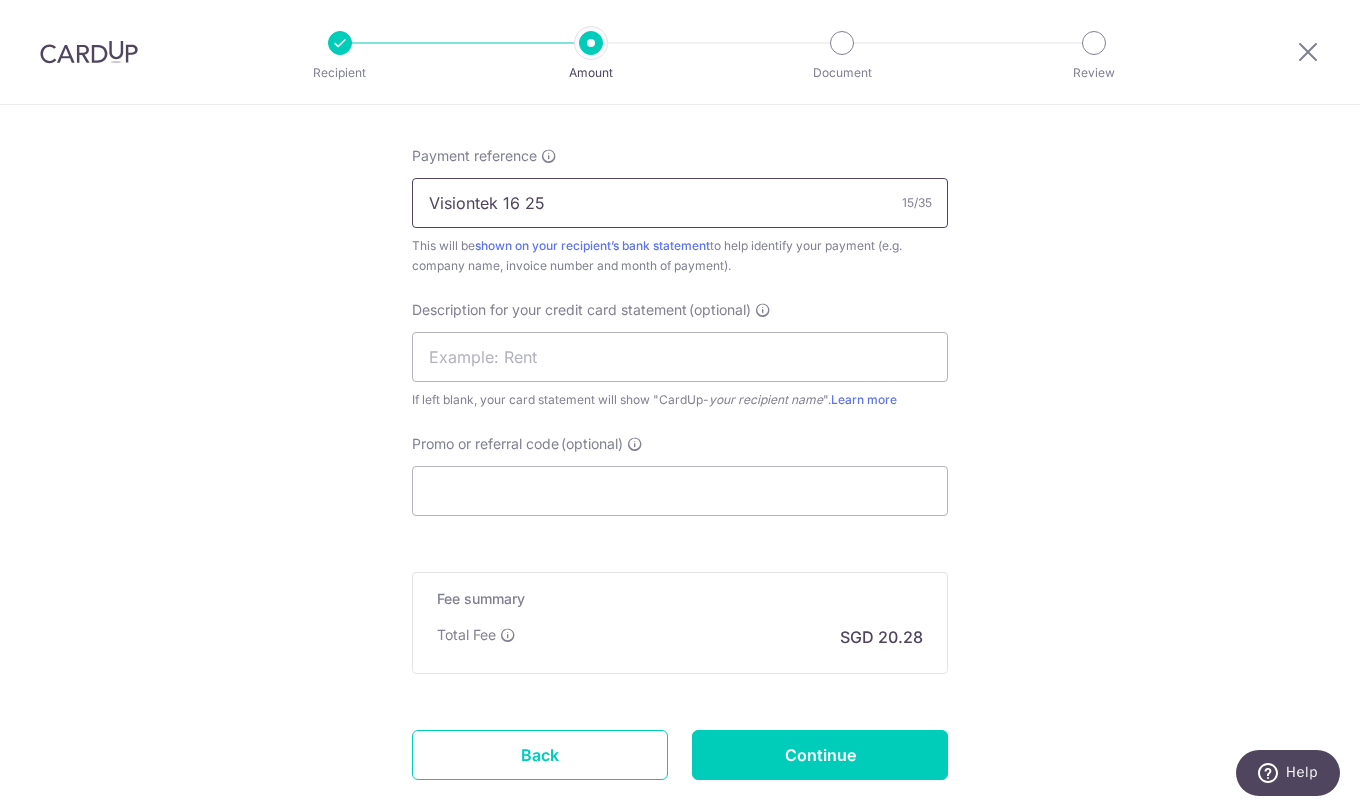 type on "Visiontek 16 25" 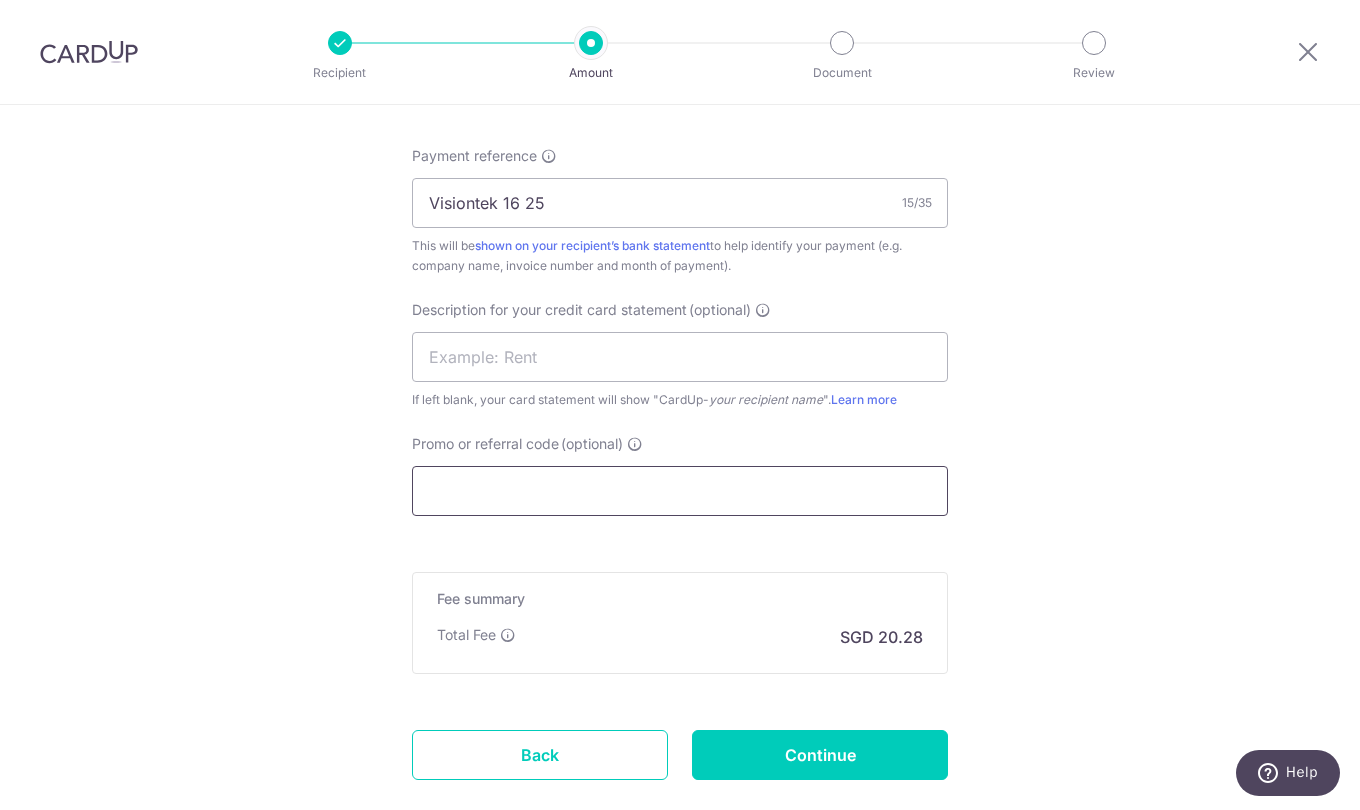 click on "Promo or referral code
(optional)" at bounding box center [680, 491] 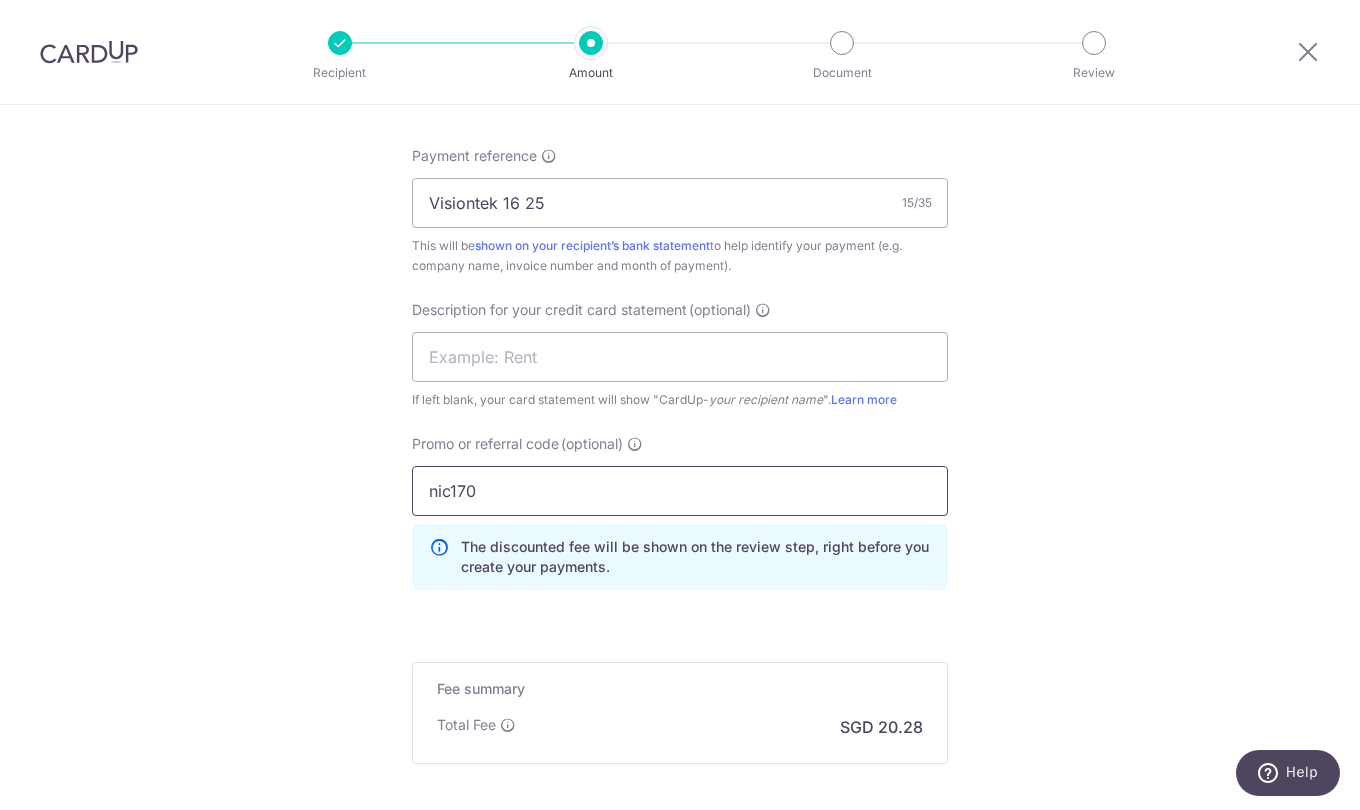 type on "nic170" 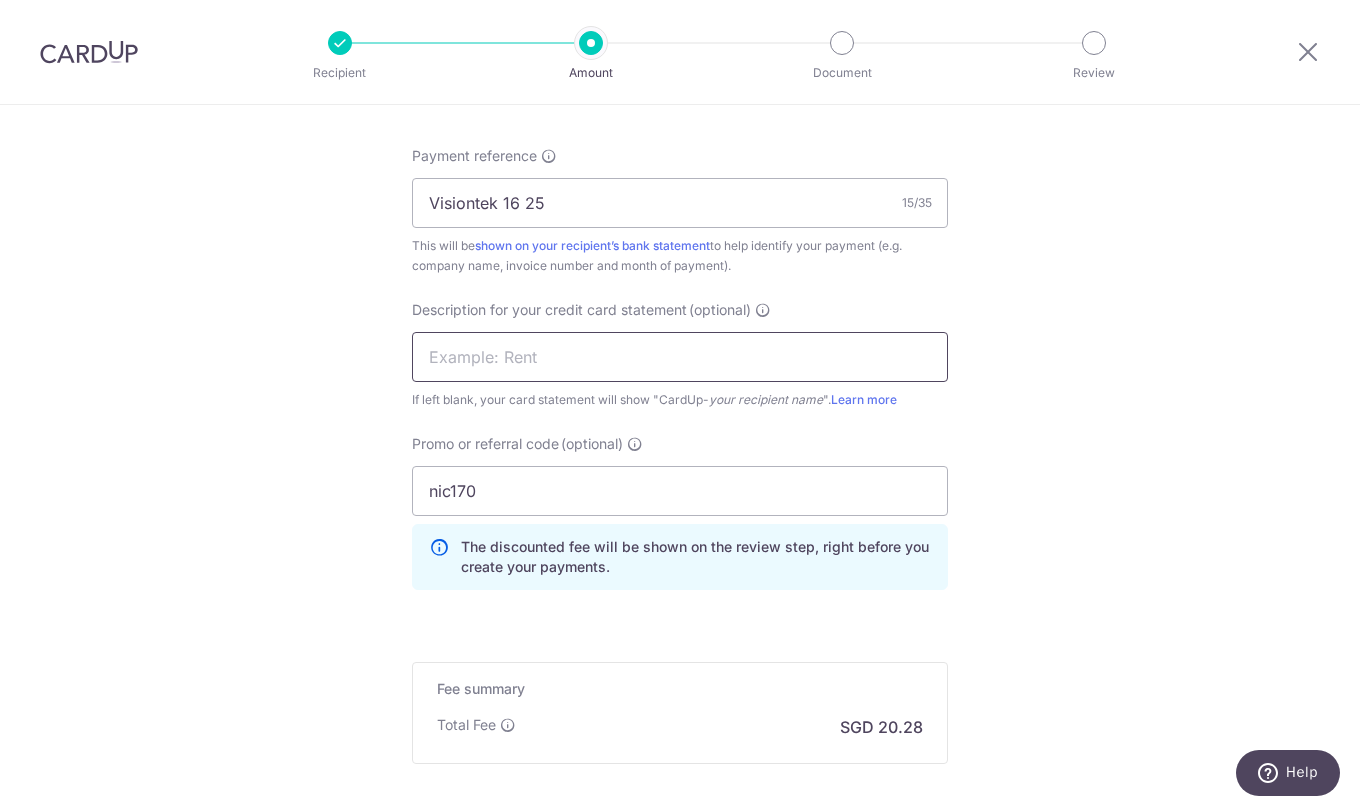 drag, startPoint x: 625, startPoint y: 347, endPoint x: 641, endPoint y: 359, distance: 20 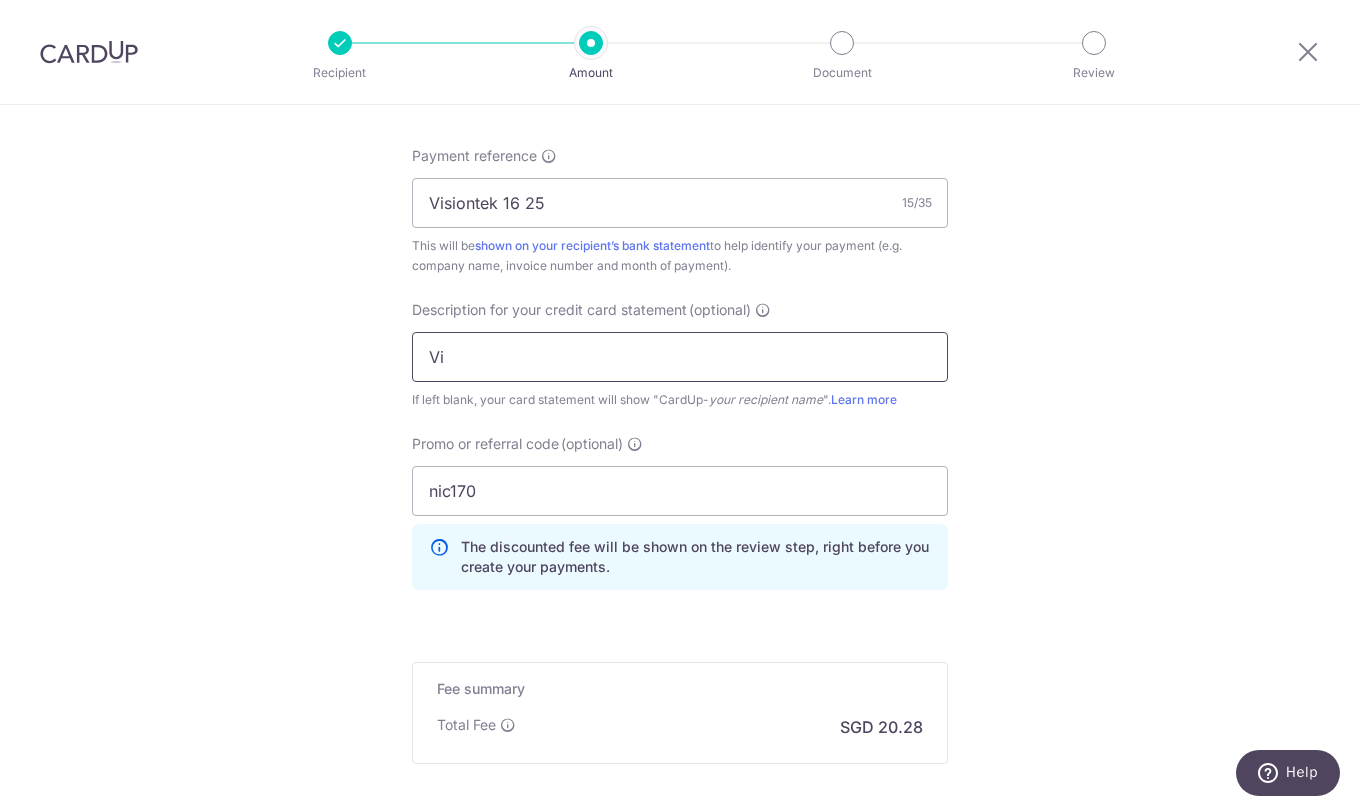 type on "V" 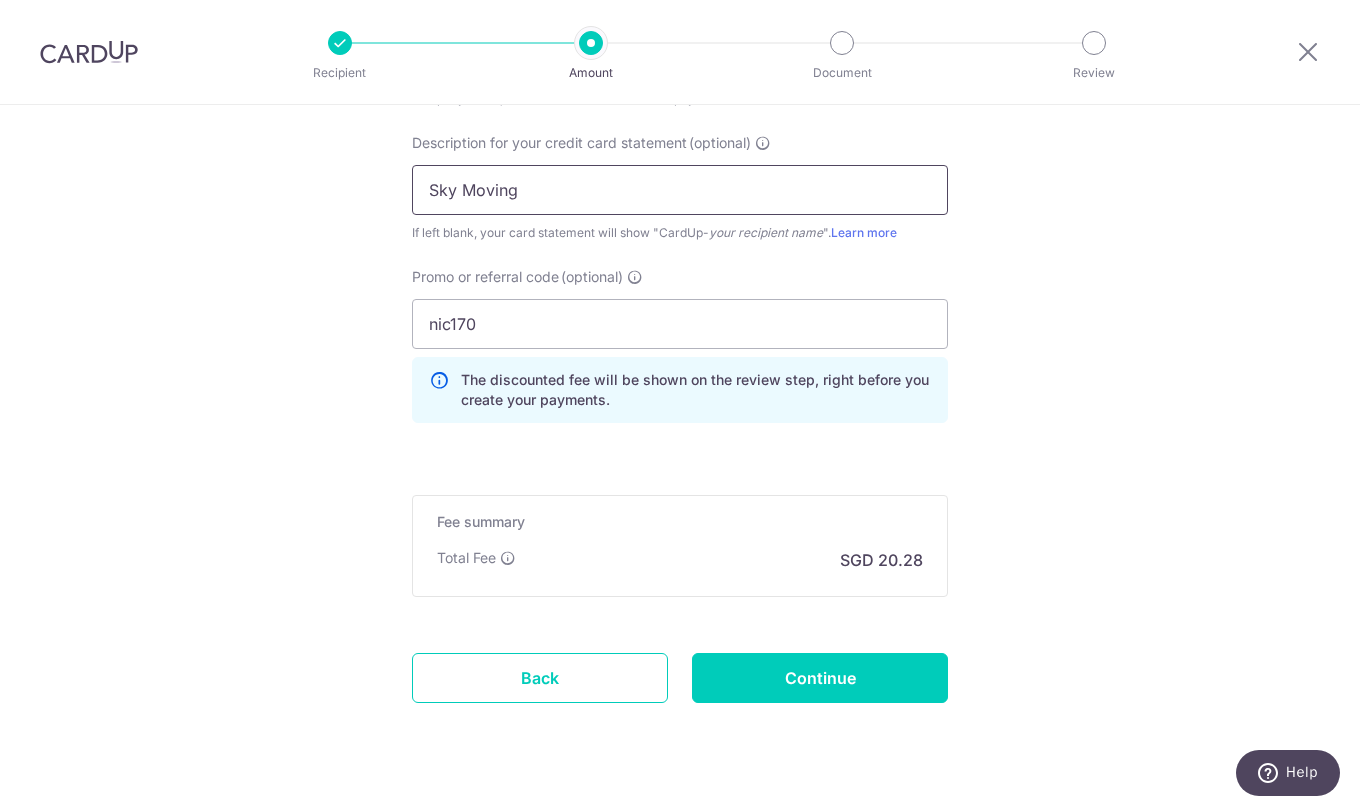 scroll, scrollTop: 1410, scrollLeft: 0, axis: vertical 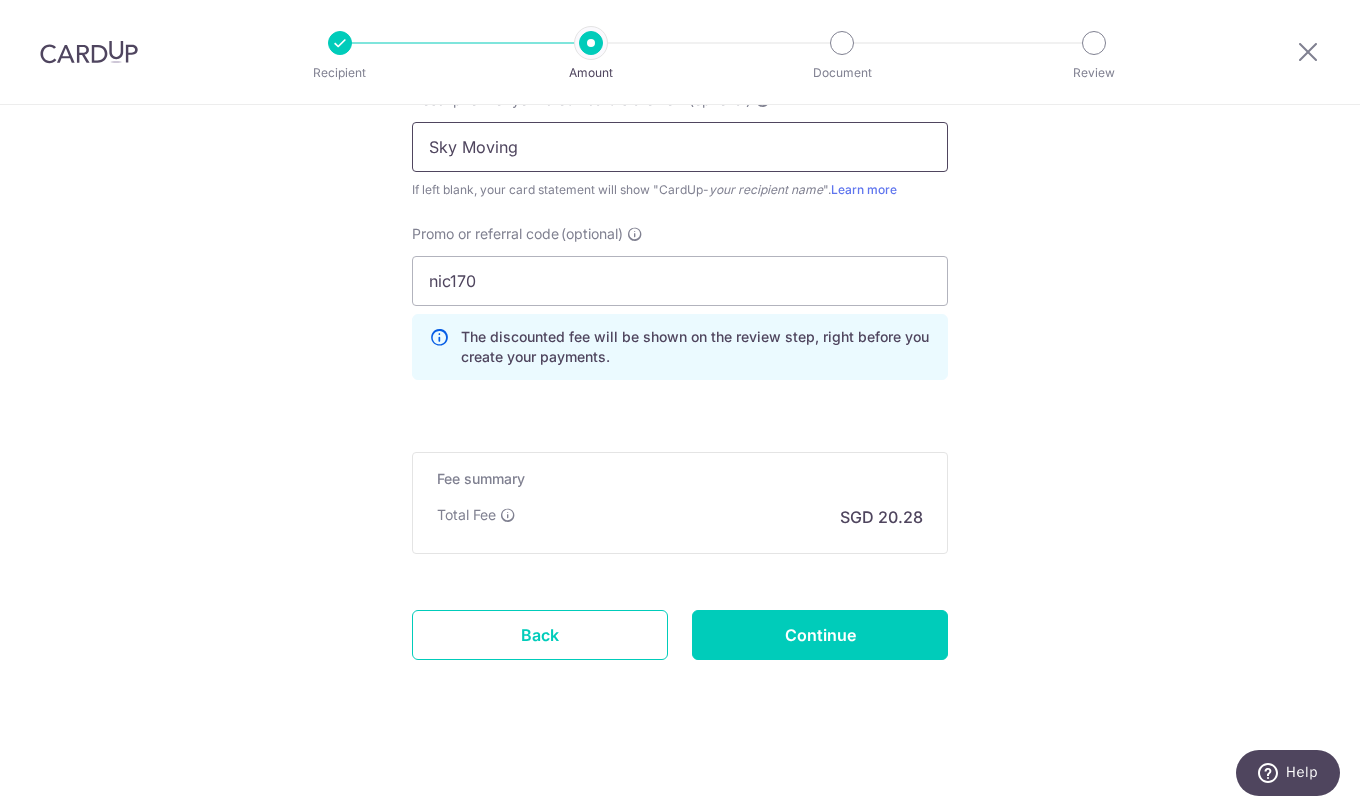 type on "Sky Moving" 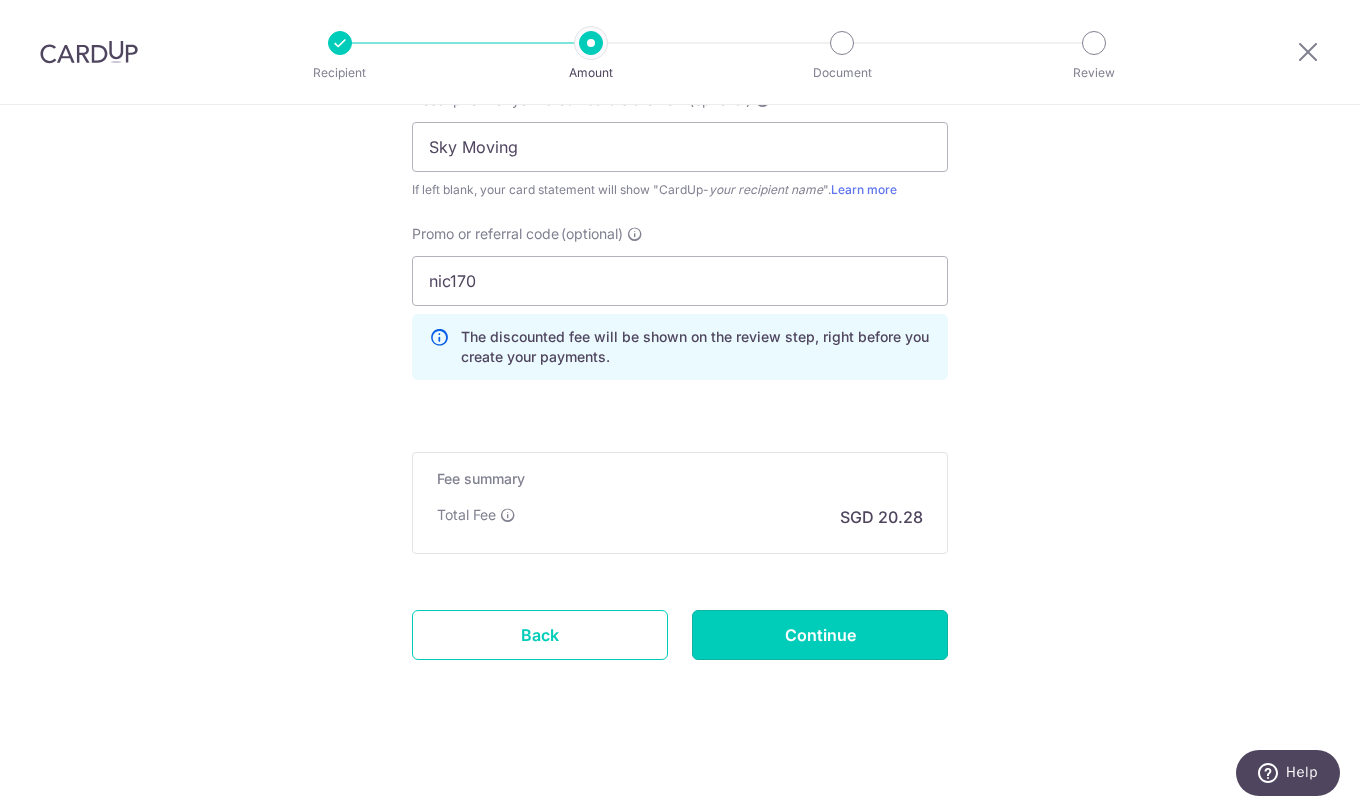 click on "Continue" at bounding box center [820, 635] 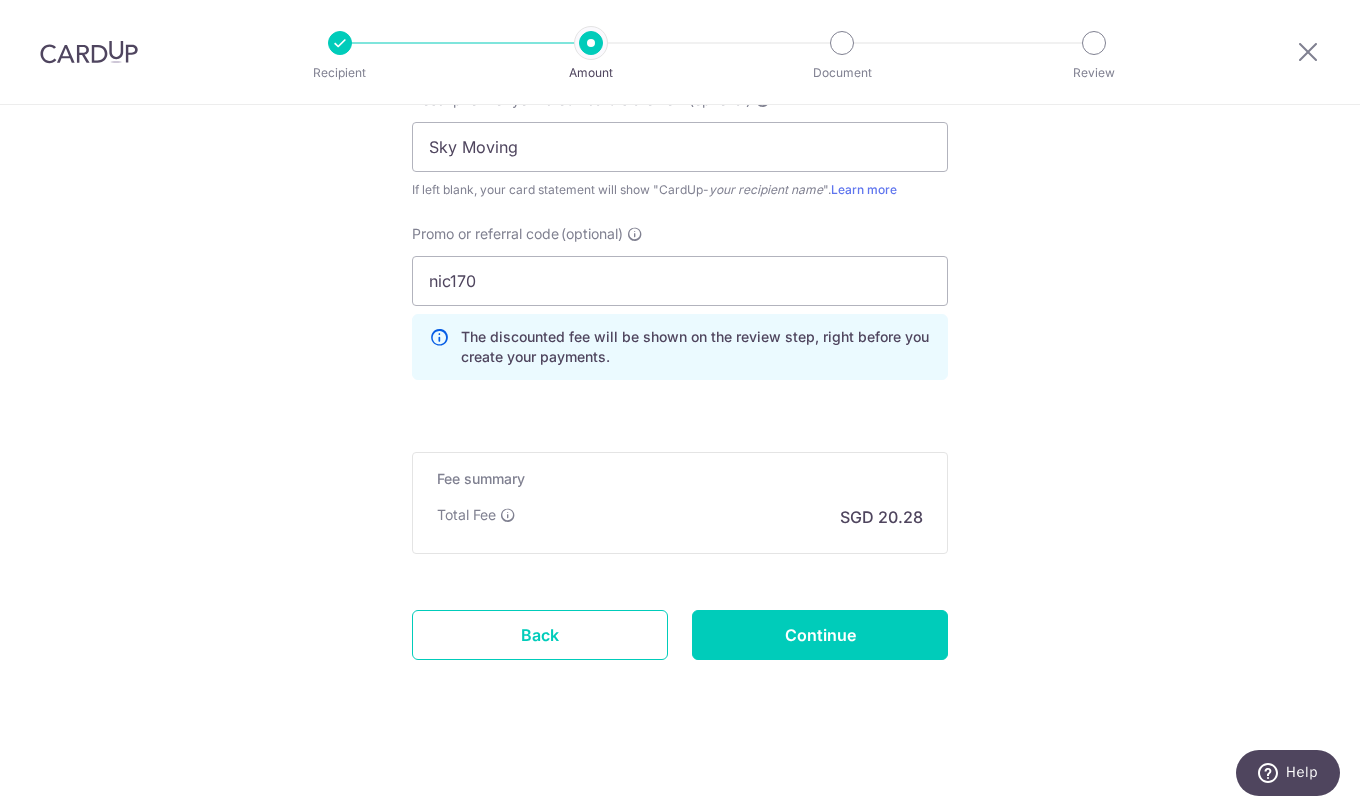 type on "Create Schedule" 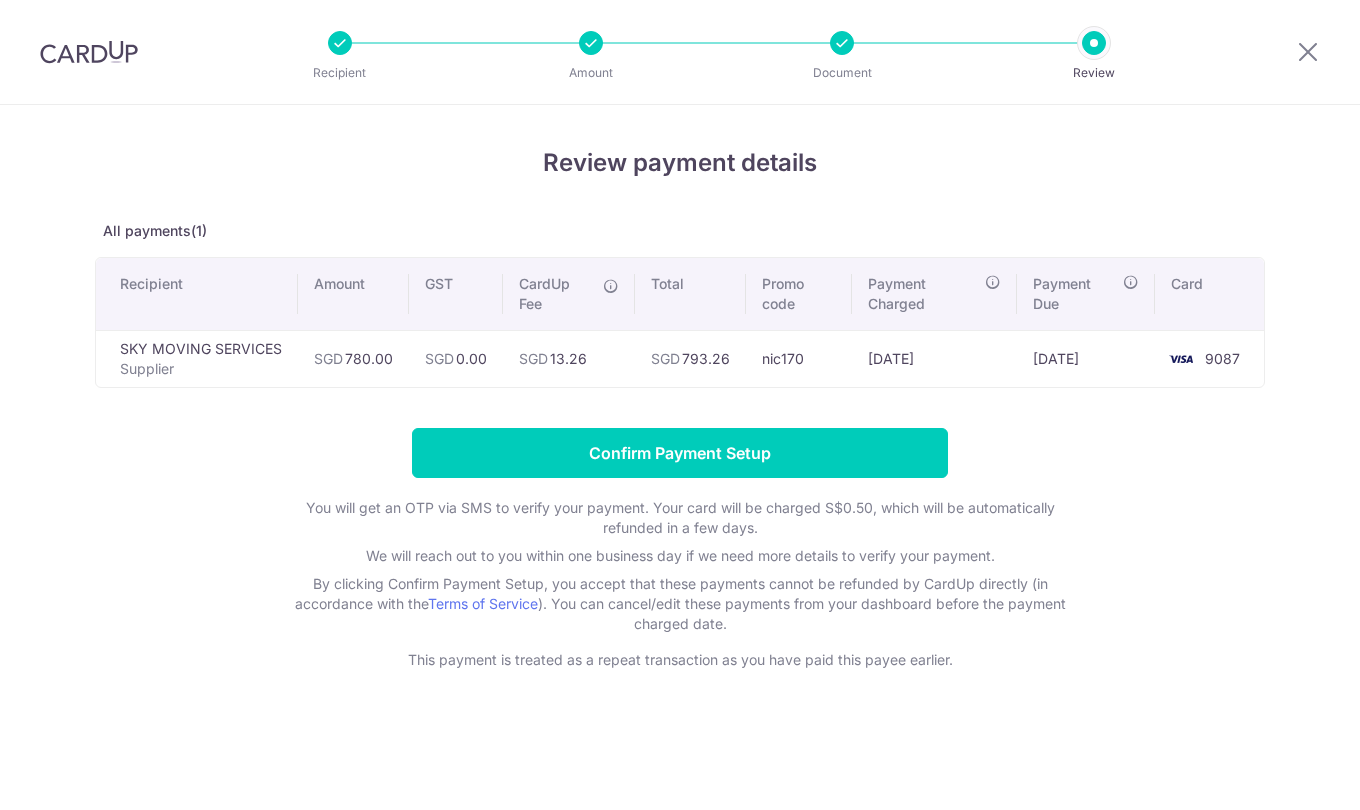 scroll, scrollTop: 0, scrollLeft: 0, axis: both 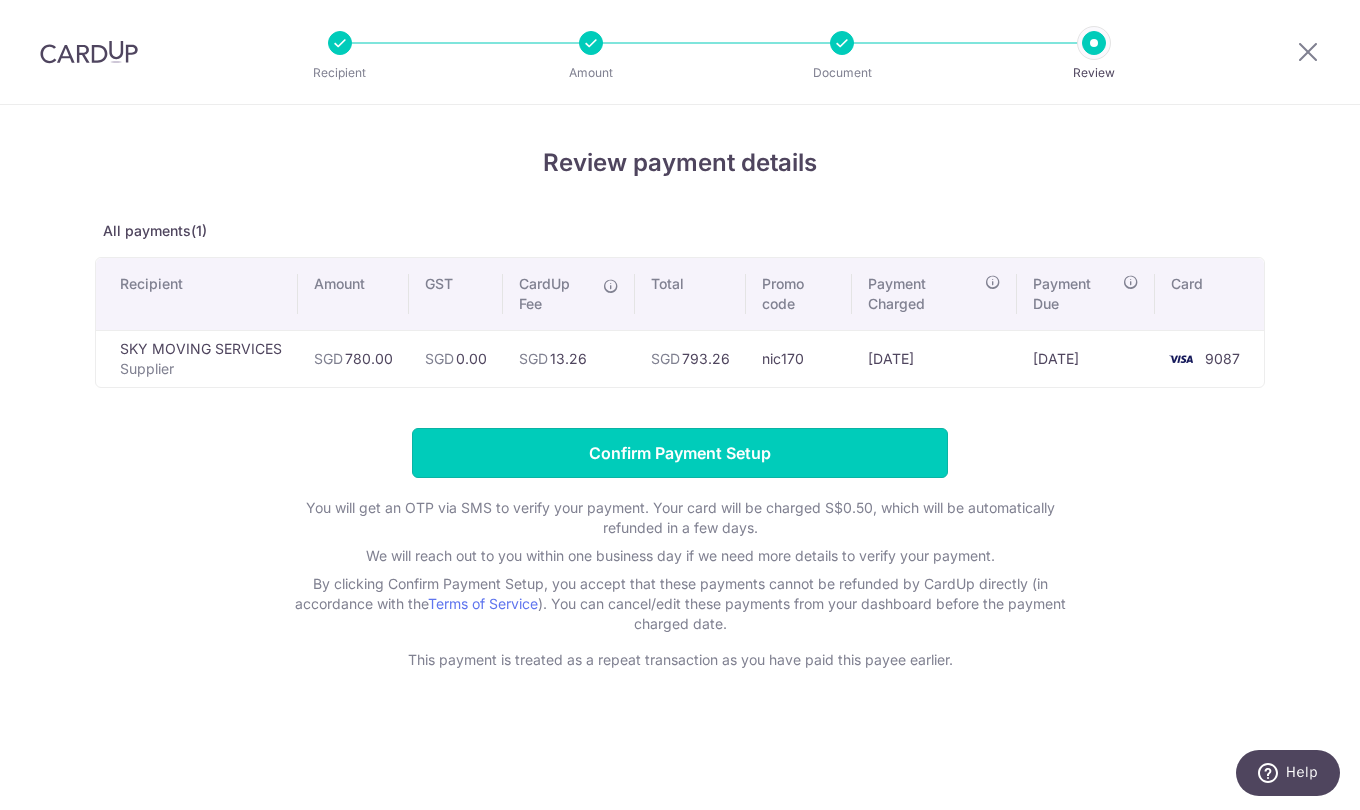 click on "Confirm Payment Setup" at bounding box center (680, 453) 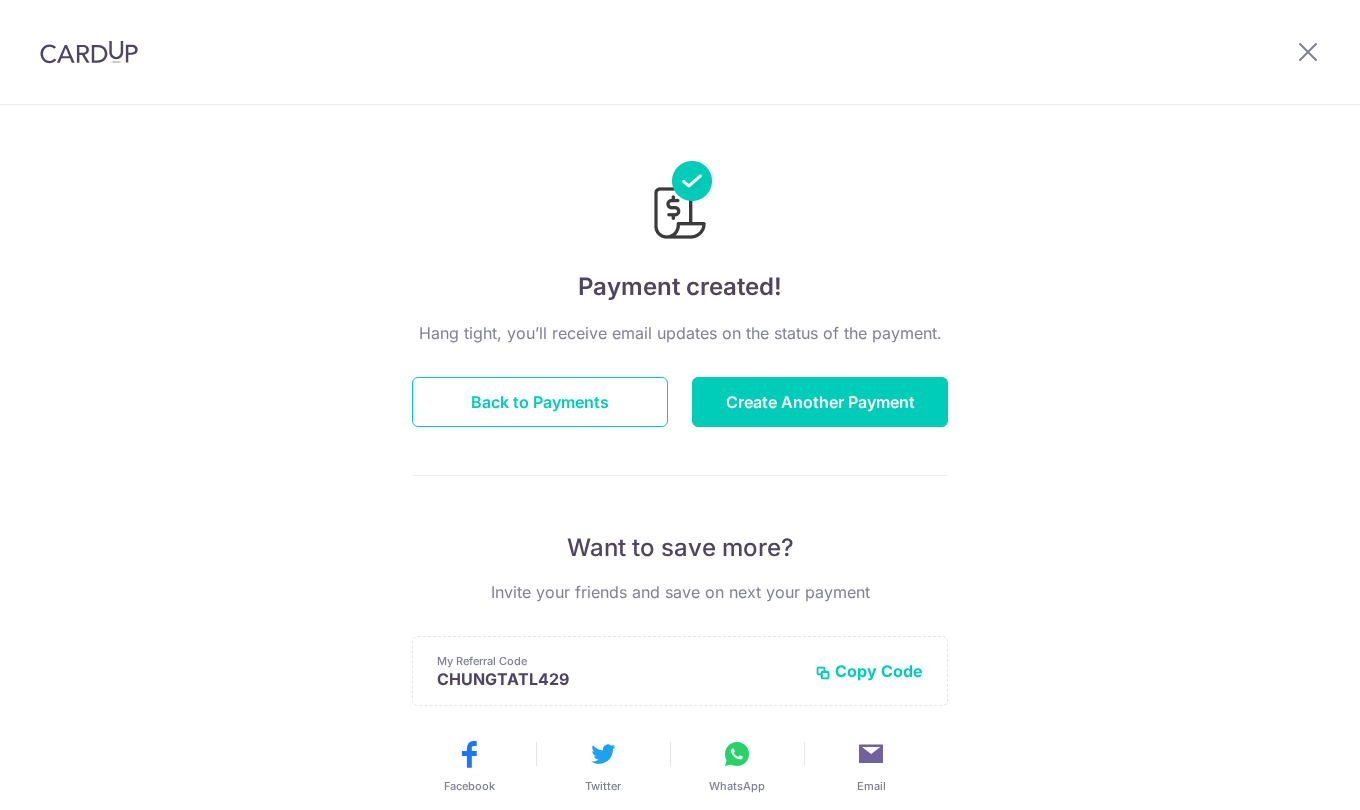 scroll, scrollTop: 0, scrollLeft: 0, axis: both 